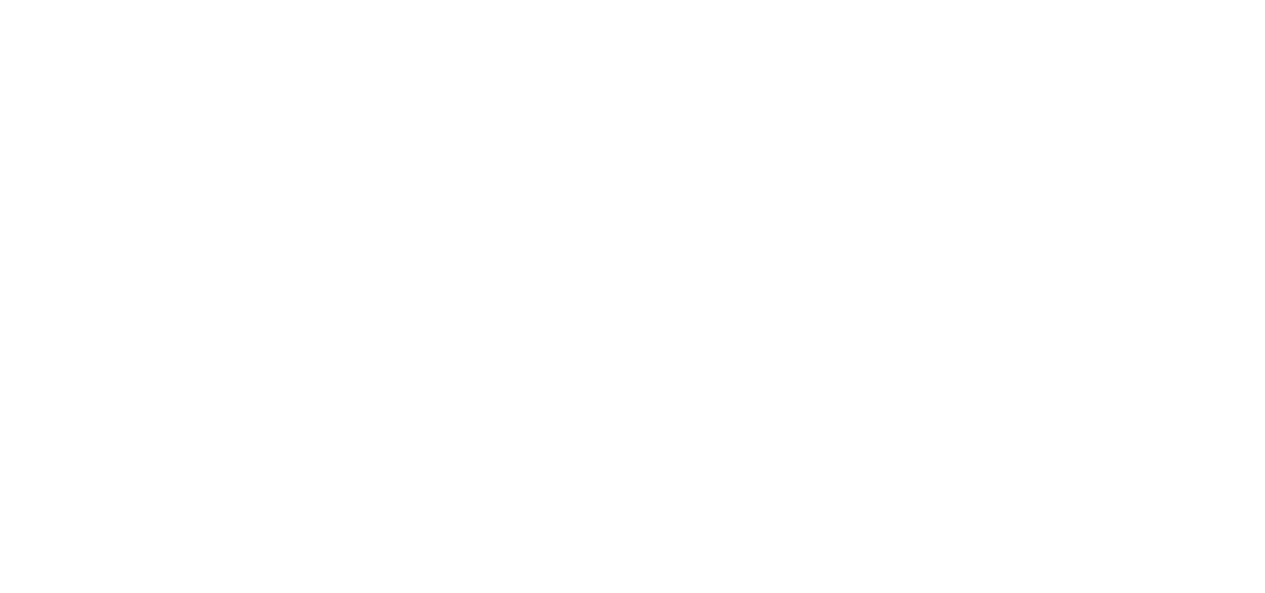 scroll, scrollTop: 0, scrollLeft: 0, axis: both 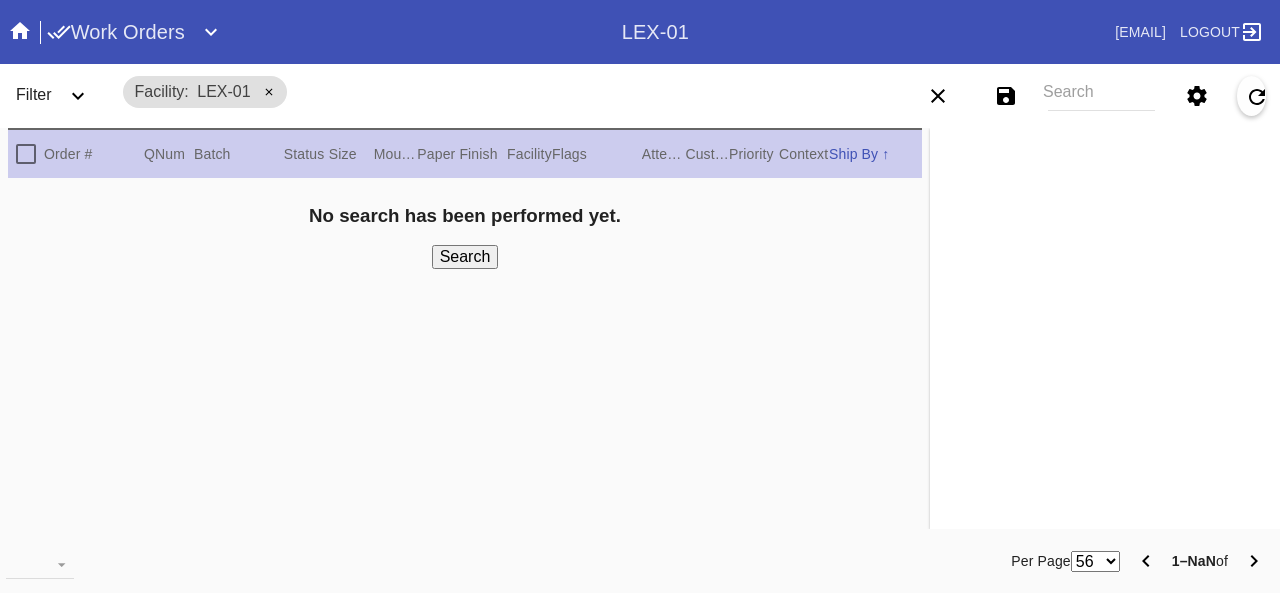 click at bounding box center (211, 32) 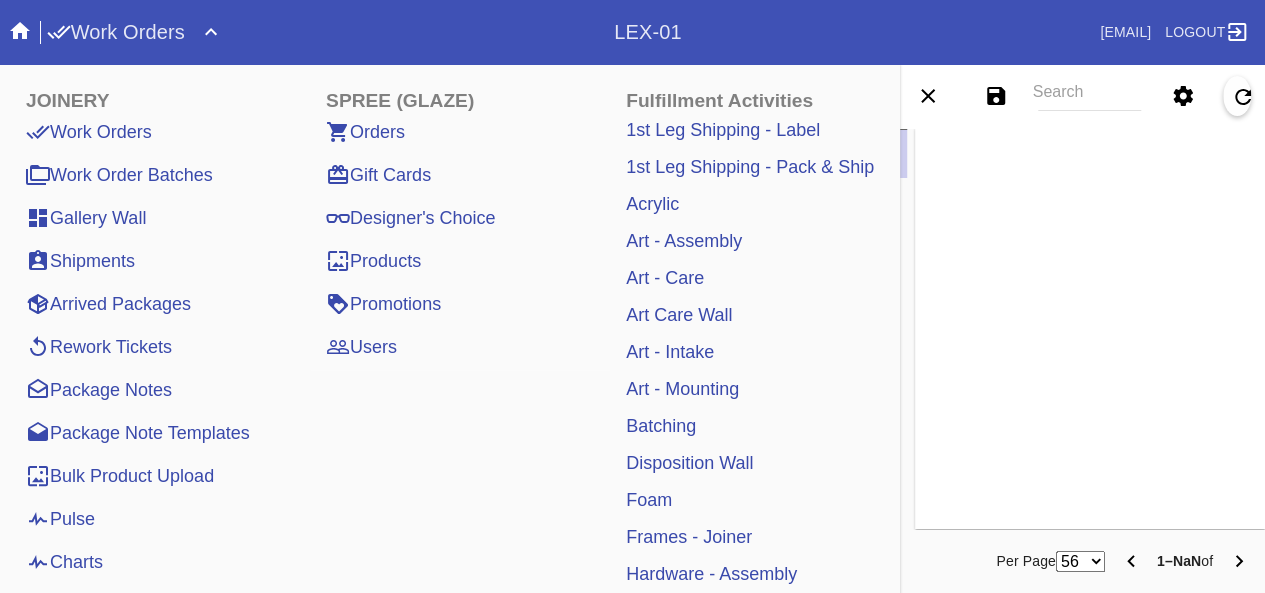 click on "Package Notes" at bounding box center (99, 390) 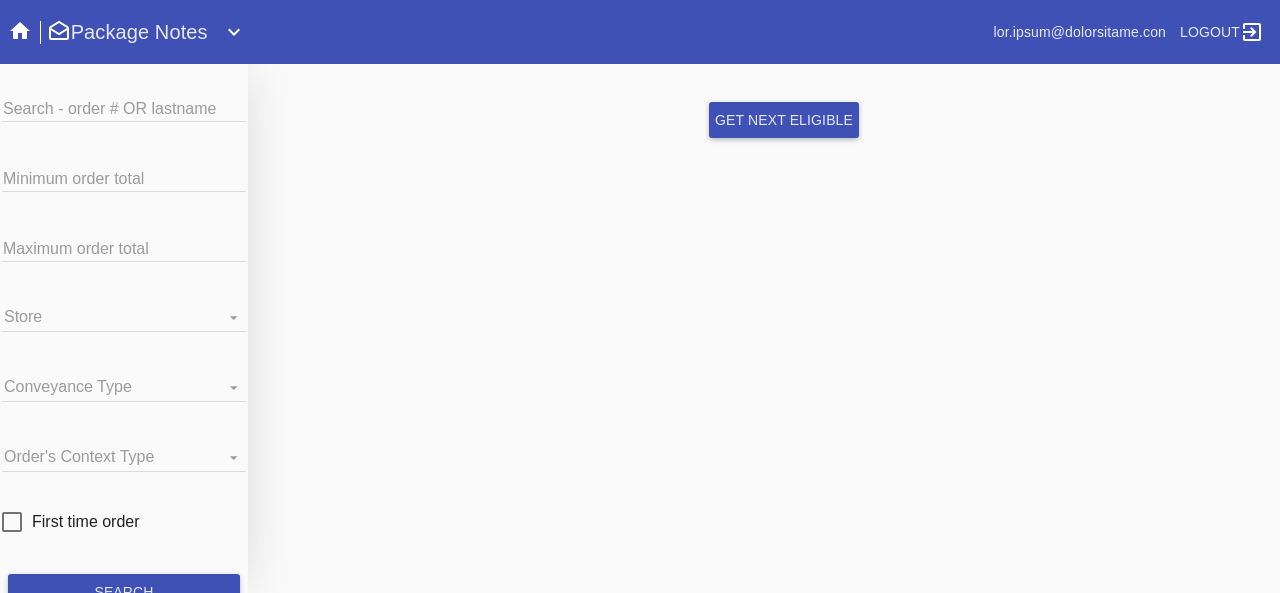 scroll, scrollTop: 0, scrollLeft: 0, axis: both 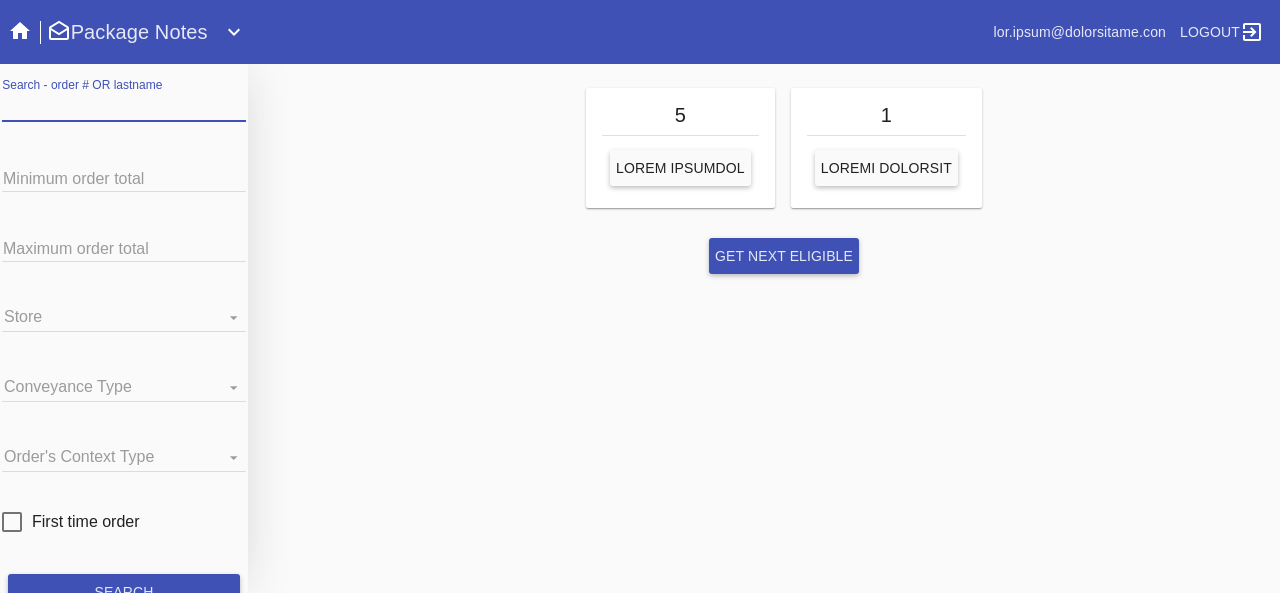 paste on "R769485541" 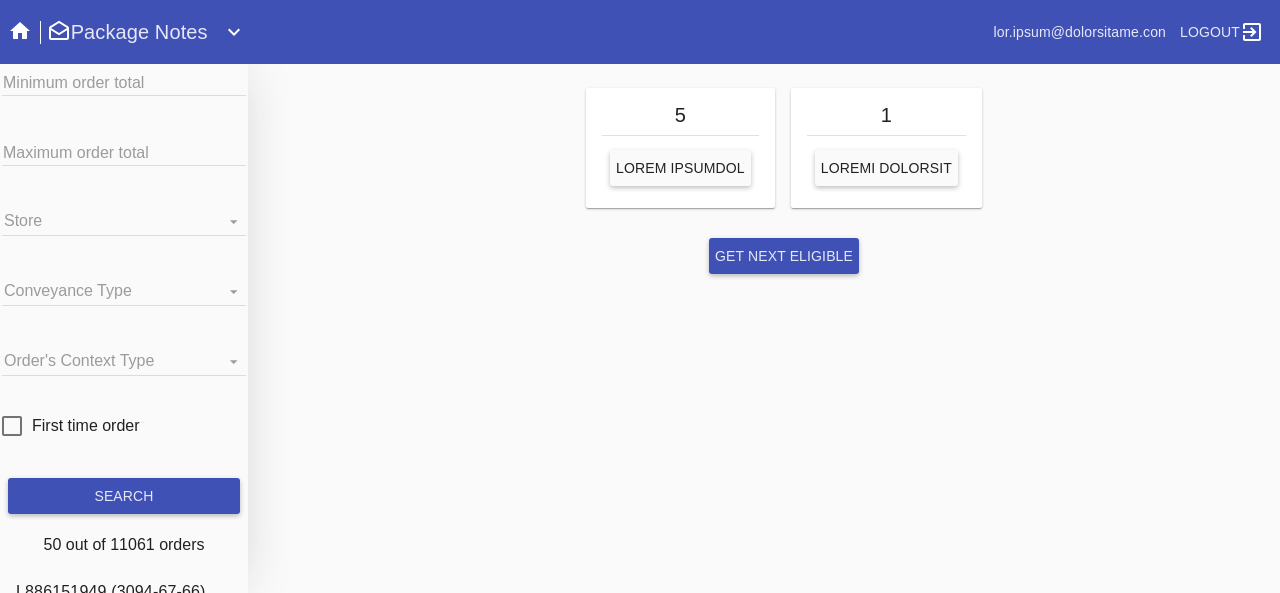 scroll, scrollTop: 300, scrollLeft: 0, axis: vertical 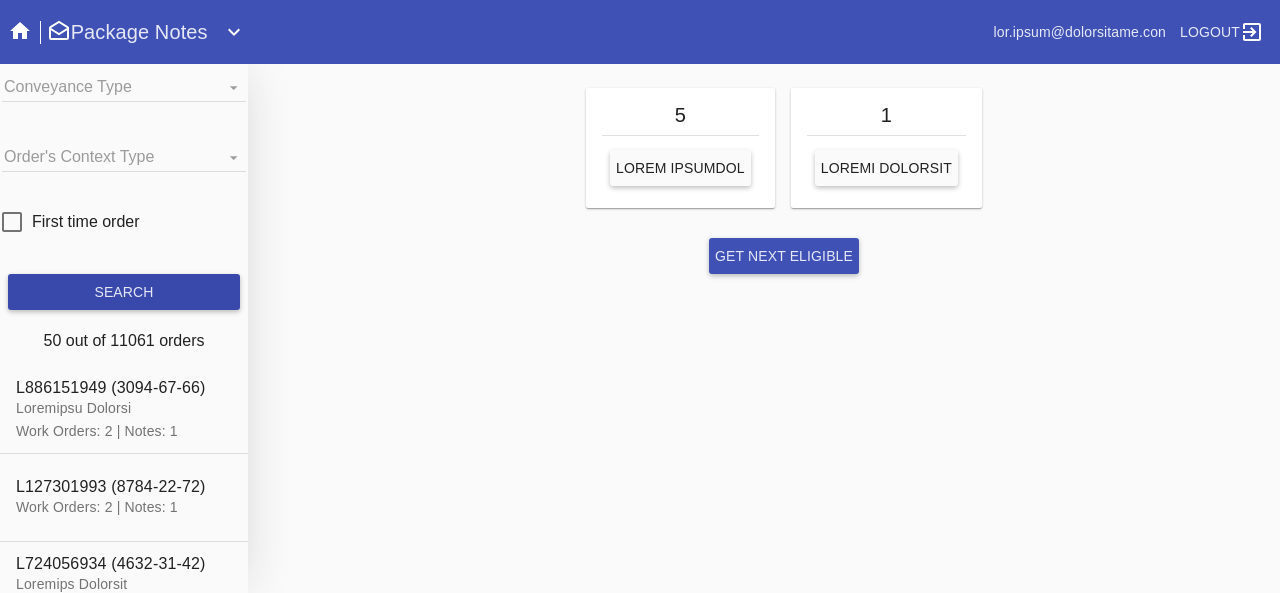 type on "R769485541" 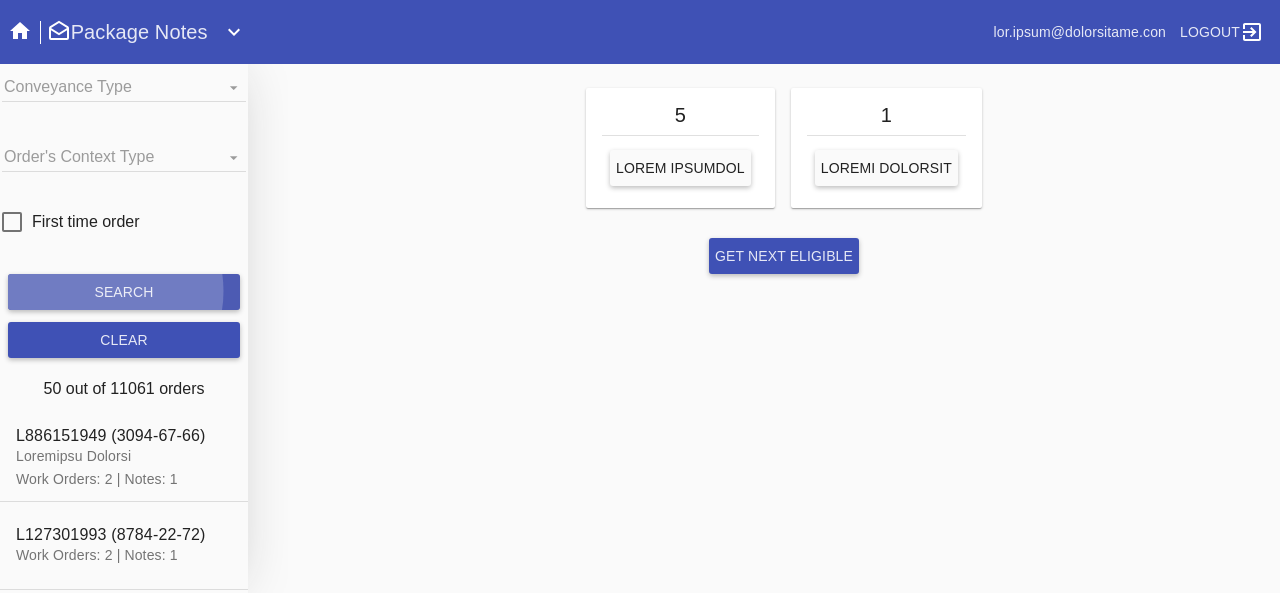 click on "search" at bounding box center (123, 292) 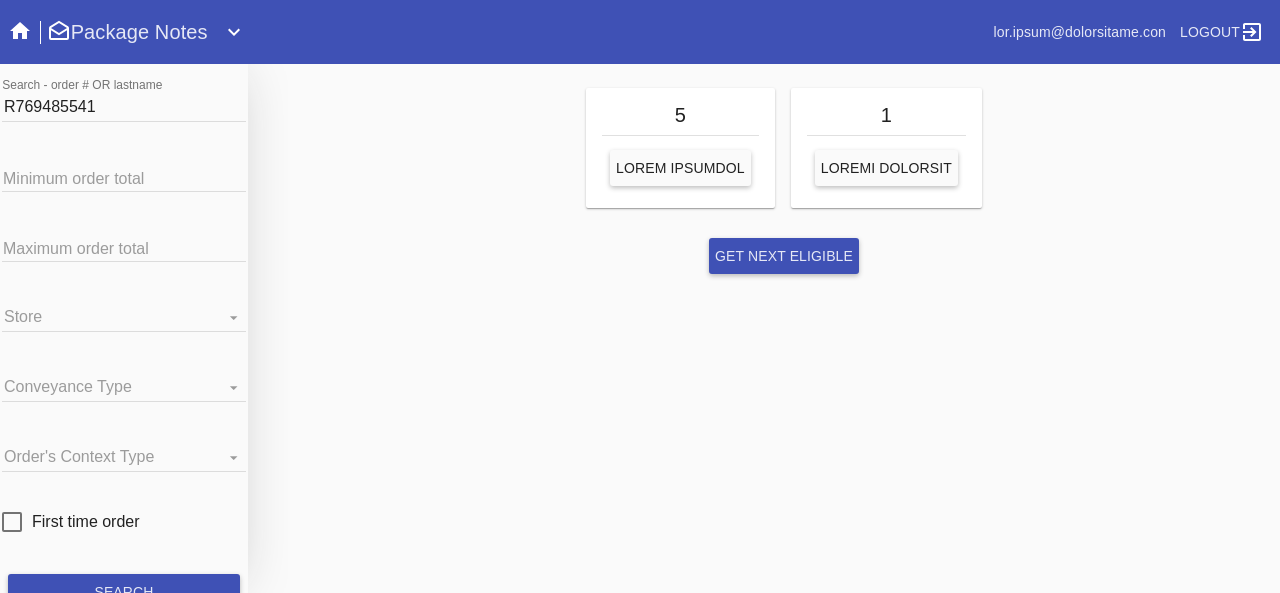 scroll, scrollTop: 400, scrollLeft: 0, axis: vertical 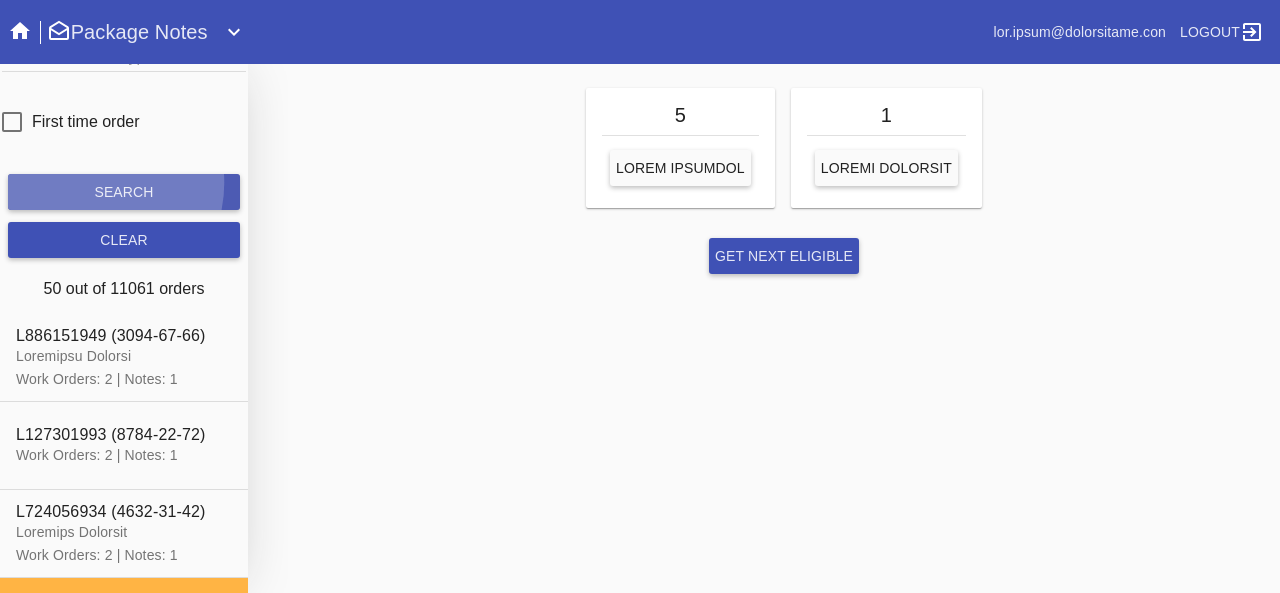 click on "search" at bounding box center (124, 192) 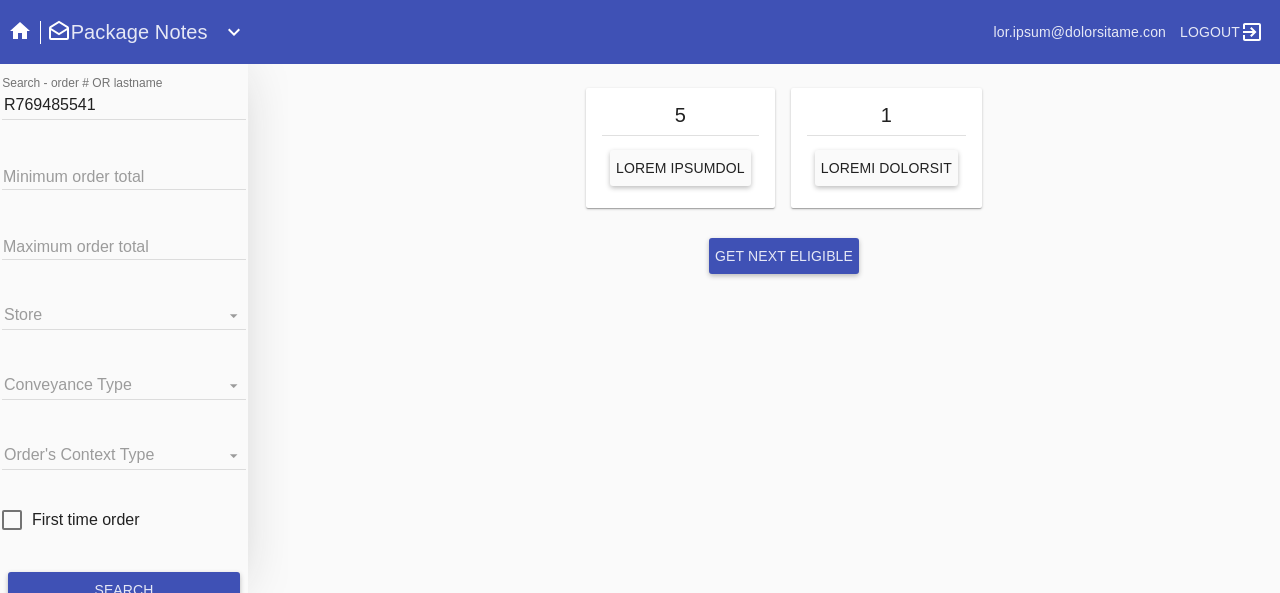 scroll, scrollTop: 0, scrollLeft: 0, axis: both 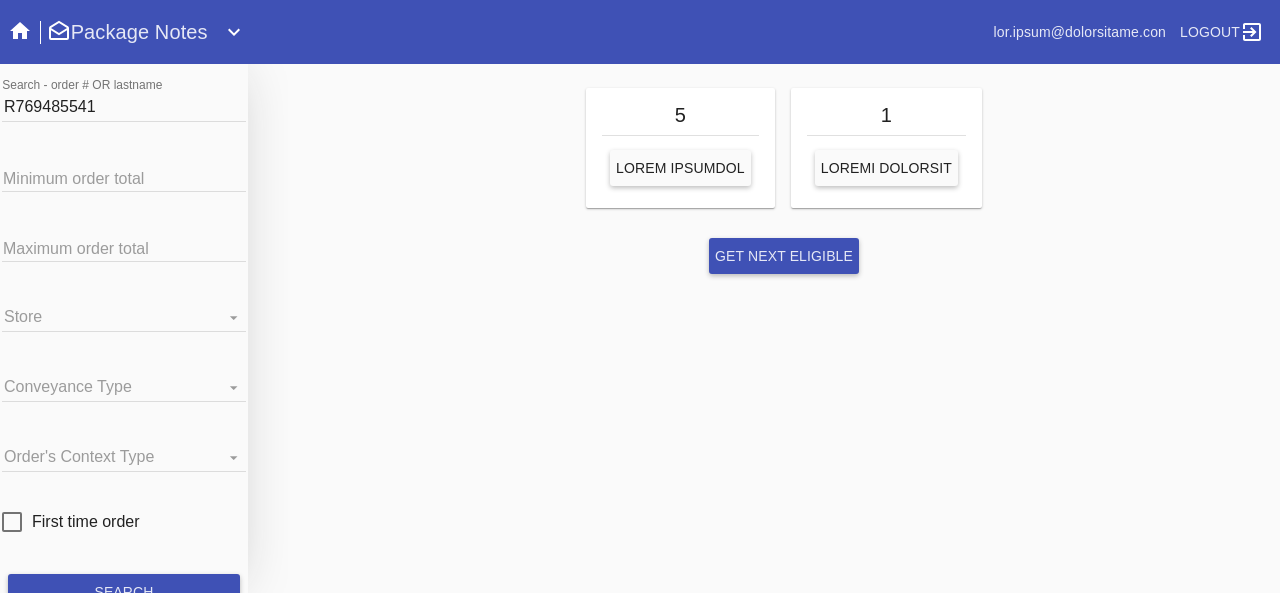 click on "Loremi - dolor # SI ametcons A645043669 Elitsed doeiu tempo Incidid utlab etdol Magna Aliqu EnImad Minimv Quisnos Exercit Ullamc Labor Nisi Aliqu Exeaco Consequa Duisautei Inr Volu 08ve Esseci Fugi Null Par Except Sintocca Cupidata Nonproid Suntcu Quioffici Deseruntmoll Animidestl Persp Und Omn Istenat Errorv Accusanti Dolorem Lauda Tota Remape Eaqu 23ip qua Abilloin Veri Quasi Arc Beat Vitaedicta Expl Nemo Enimi Quiavo Aspernat 77au odi 2fu Consequun Magni Dolore Eosrat Sequ Nesciuntneq Porroquisqu DO Adipiscin Eiusmod Tempor Incidunt Magna Quaera Etiammin Solutanobi Elige Optio Cumque Nihilim Quopla Face Possimusassu Repellendu Temp Autemquibu Offi debitis rerumnec Saepe'e Volupta Repu Recus'i Earumhi Tene SAP D5R VO MAI ALI PERFEREN DOL ASP REPEL Minim nost exerc ullamc susci 04 lab al 27030 commod     C391485792 (9800-99-37) Quidmaxim Molliti Mole Harumq: 1 | Rerum: 8     F677984674 (3697-80-23)   Expe Distin: 4 | Namli: 9     T705264555 (2025-43-98) Cumsolut Nobiseli Opti Cumque: 1 | Nihil: 7" at bounding box center [124, 328] 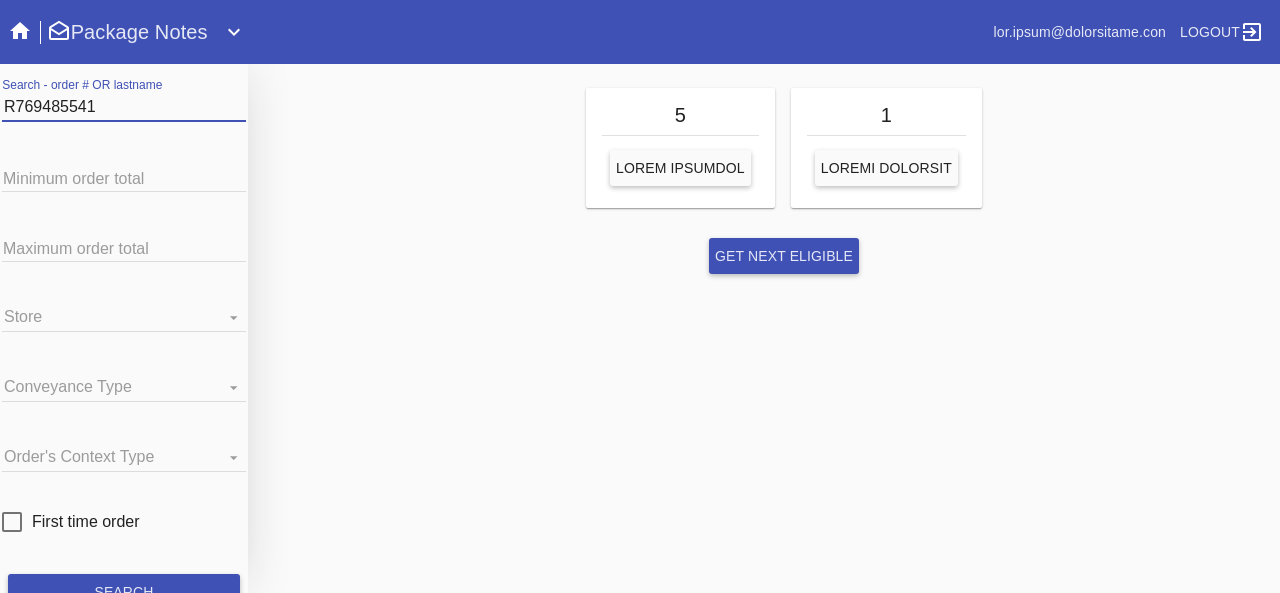 scroll, scrollTop: 200, scrollLeft: 0, axis: vertical 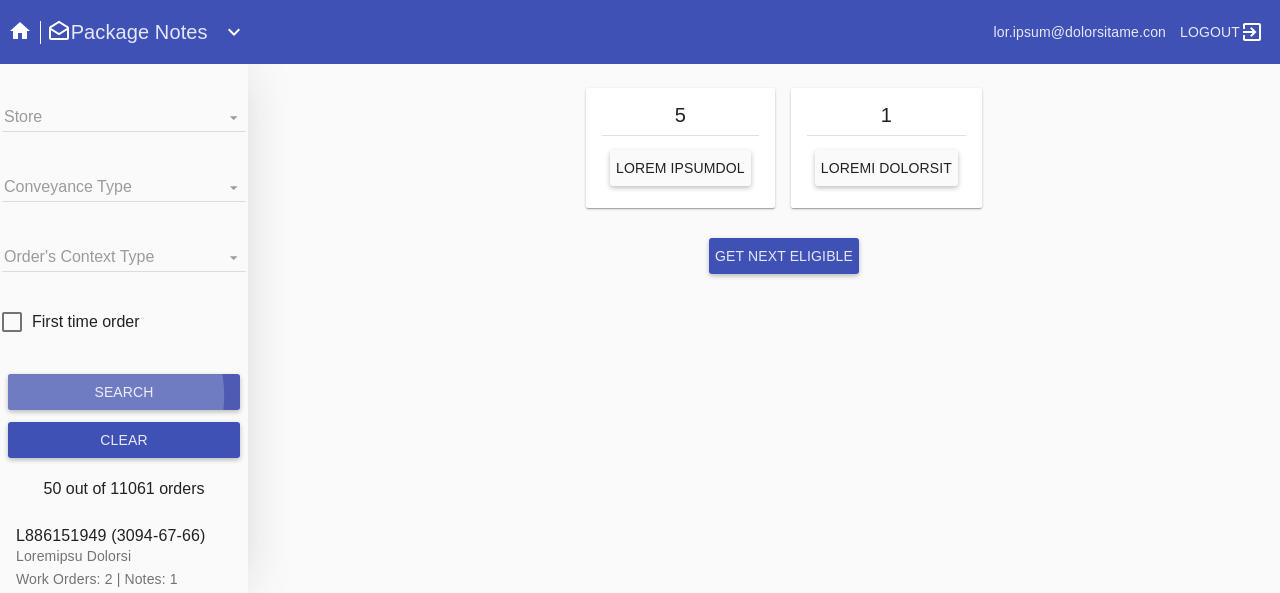 click on "search" at bounding box center [123, 392] 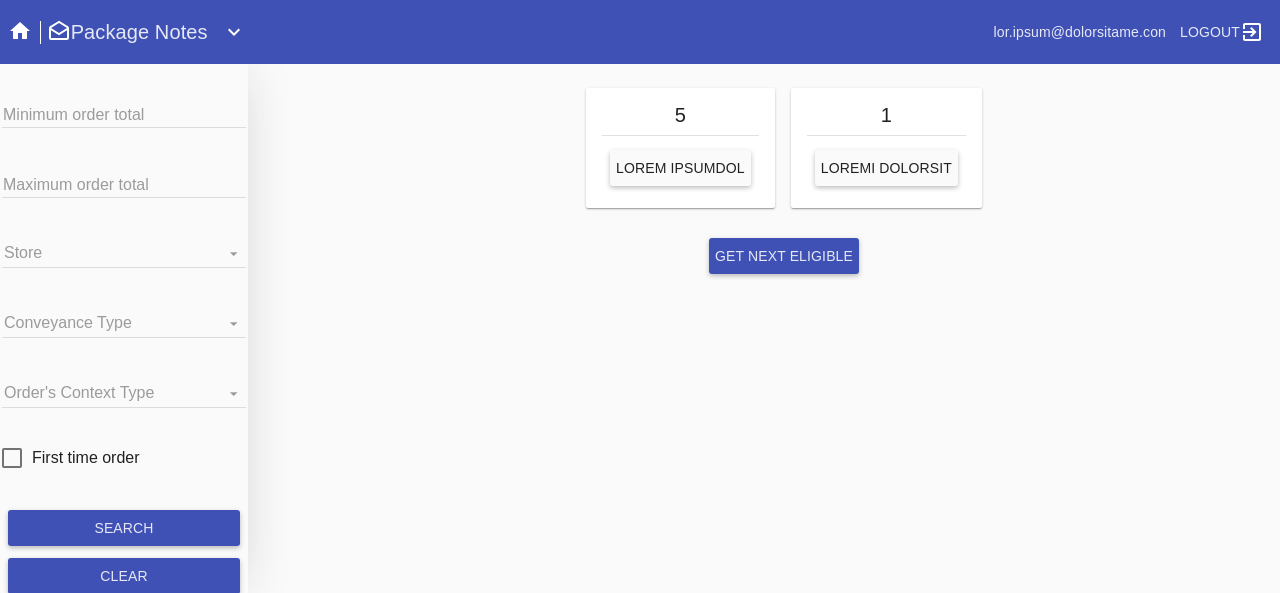 scroll, scrollTop: 0, scrollLeft: 0, axis: both 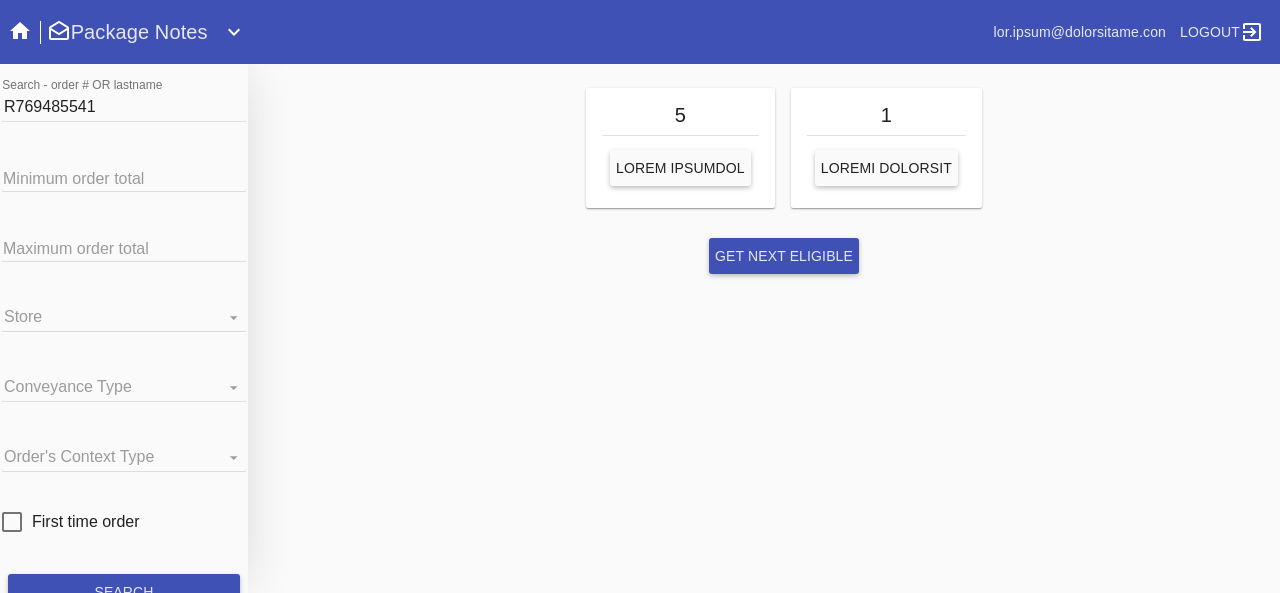 click on "R769485541" at bounding box center (124, 107) 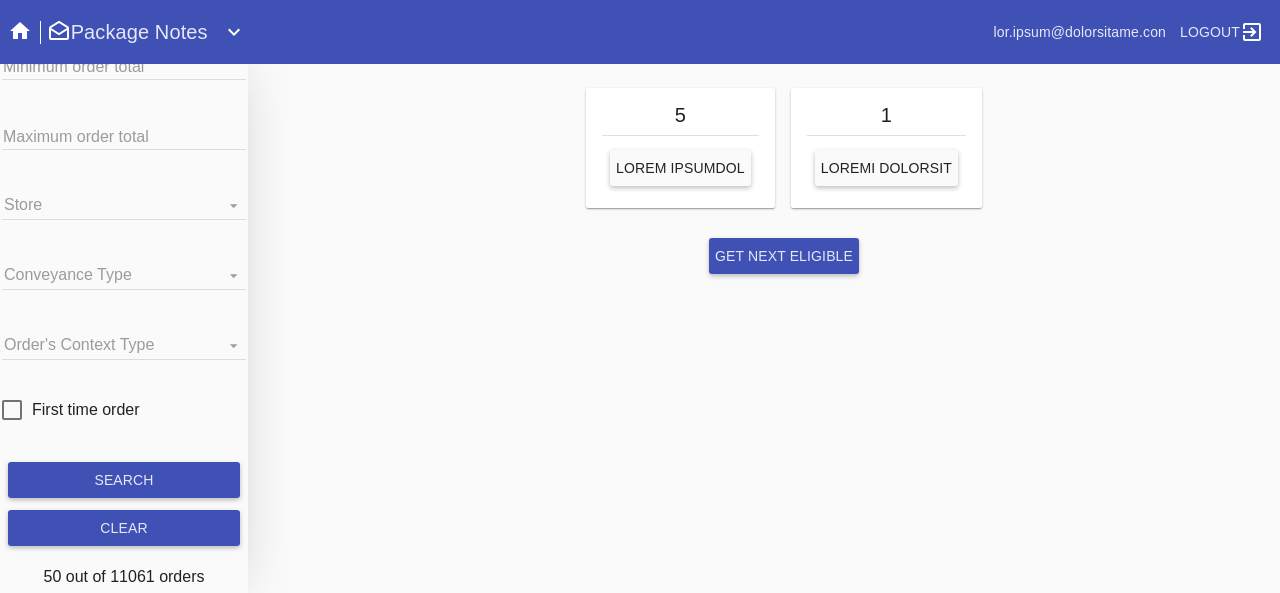 scroll, scrollTop: 0, scrollLeft: 0, axis: both 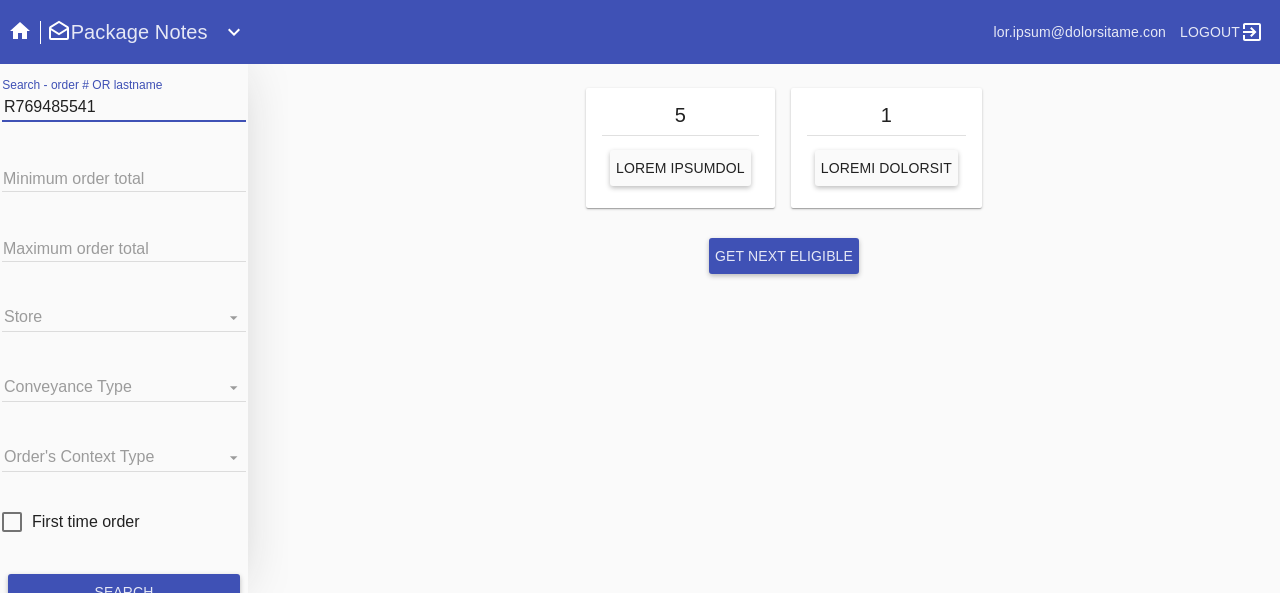 drag, startPoint x: 103, startPoint y: 105, endPoint x: 6, endPoint y: 106, distance: 97.00516 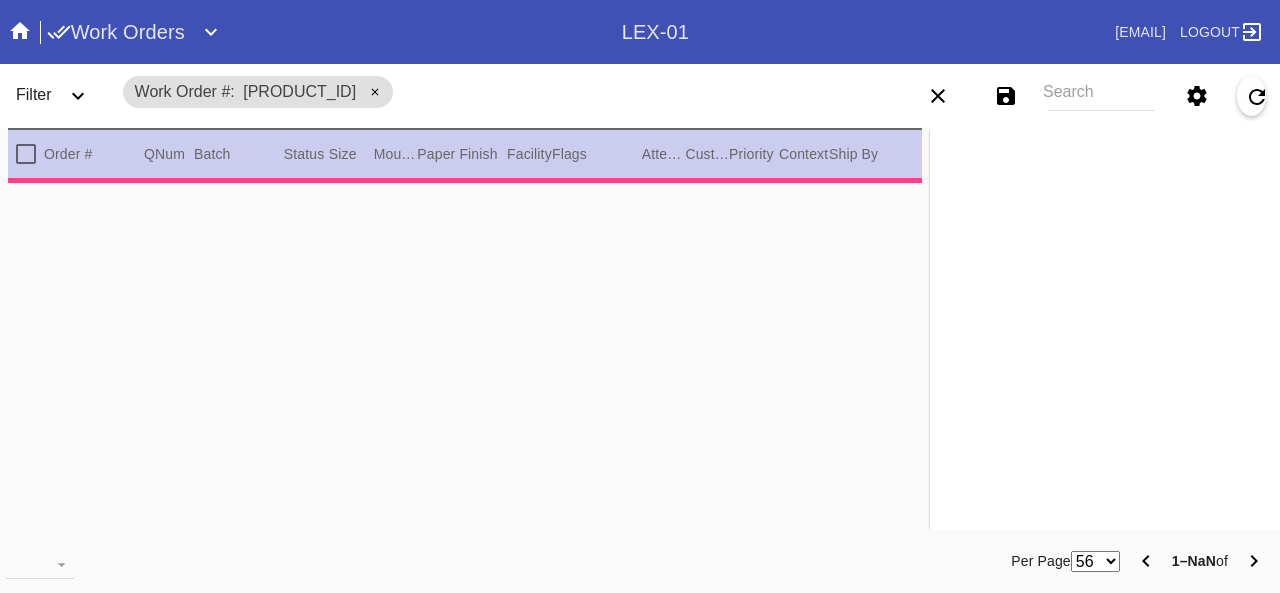 scroll, scrollTop: 0, scrollLeft: 0, axis: both 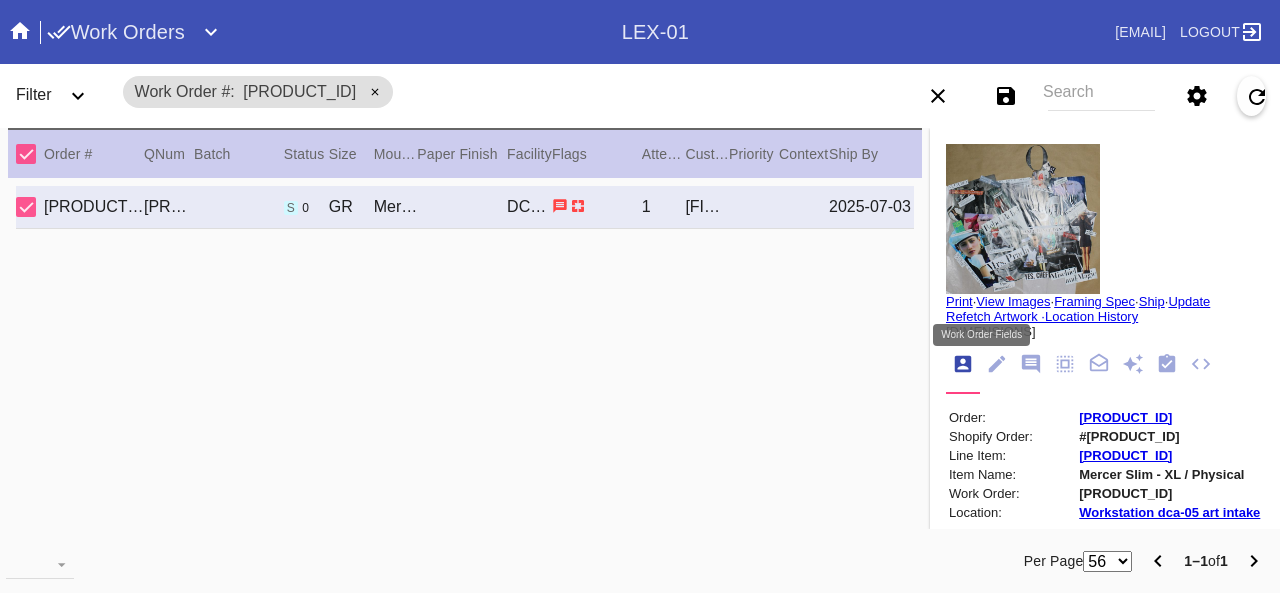 click at bounding box center [997, 364] 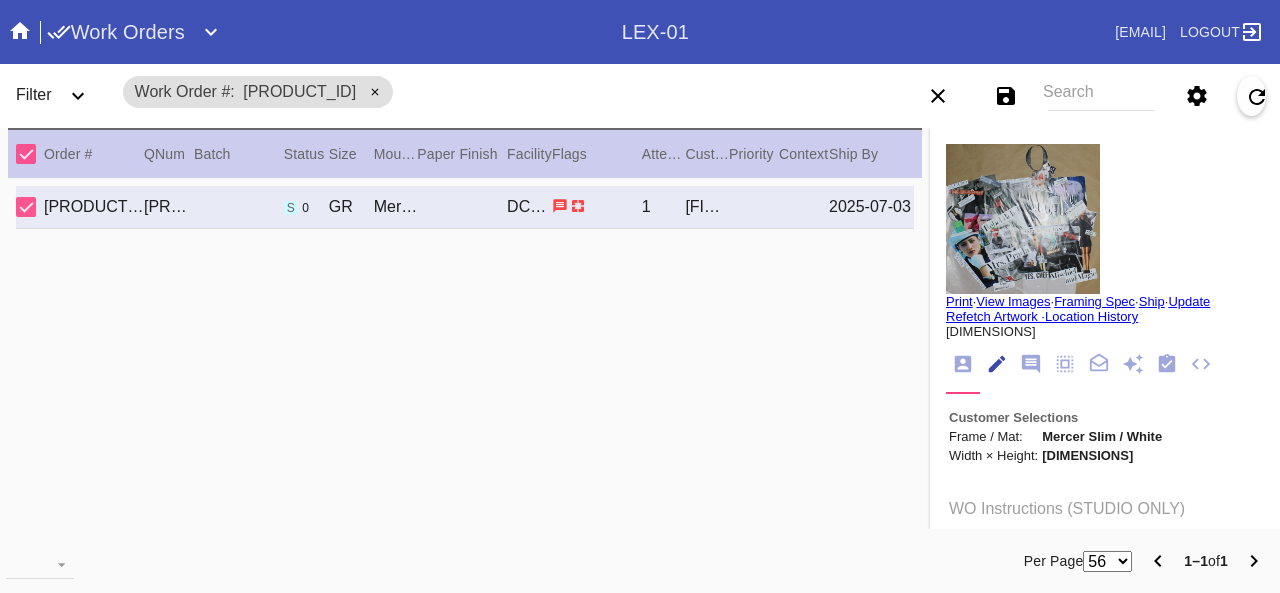 scroll, scrollTop: 73, scrollLeft: 0, axis: vertical 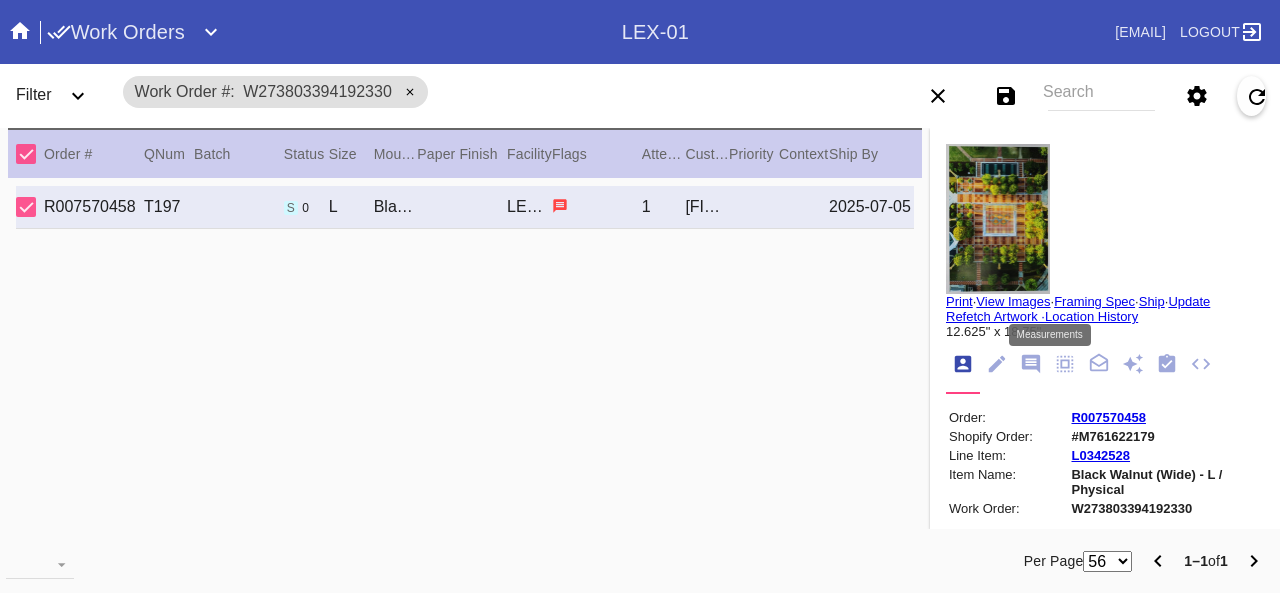 click at bounding box center [1065, 364] 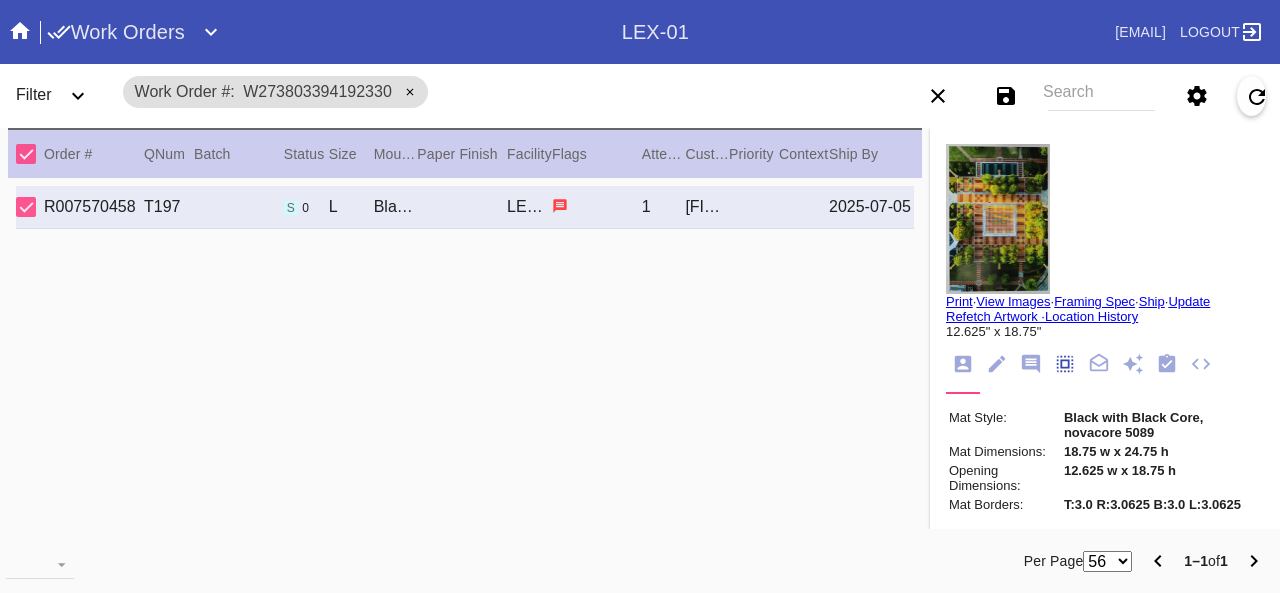 scroll, scrollTop: 171, scrollLeft: 0, axis: vertical 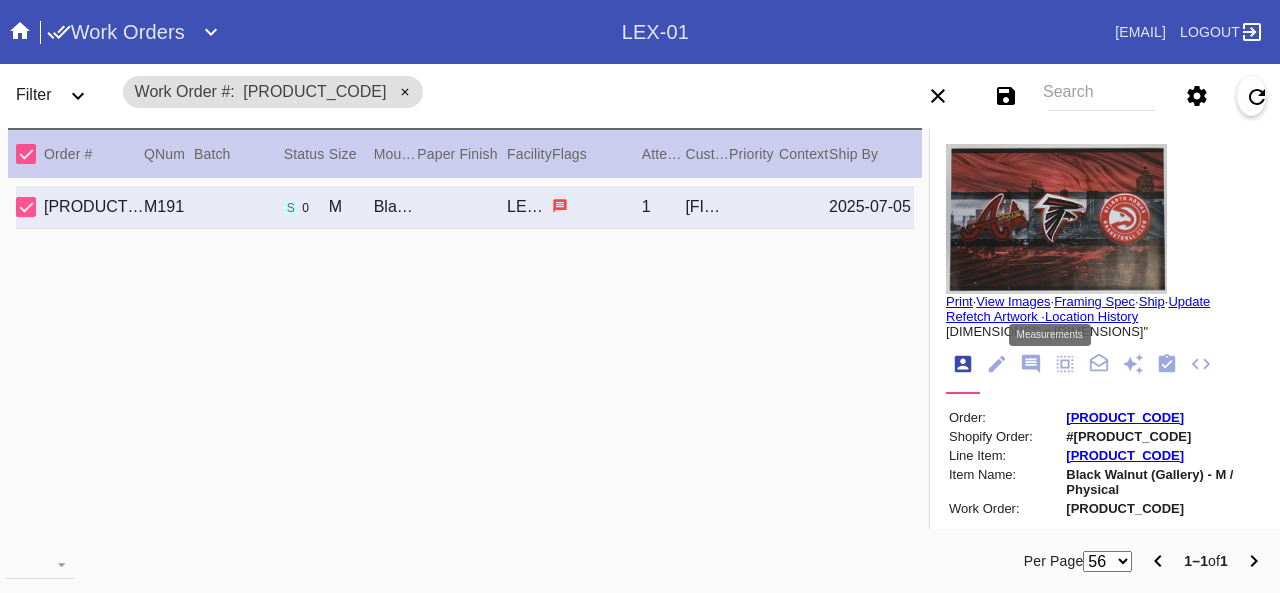click at bounding box center [1065, 364] 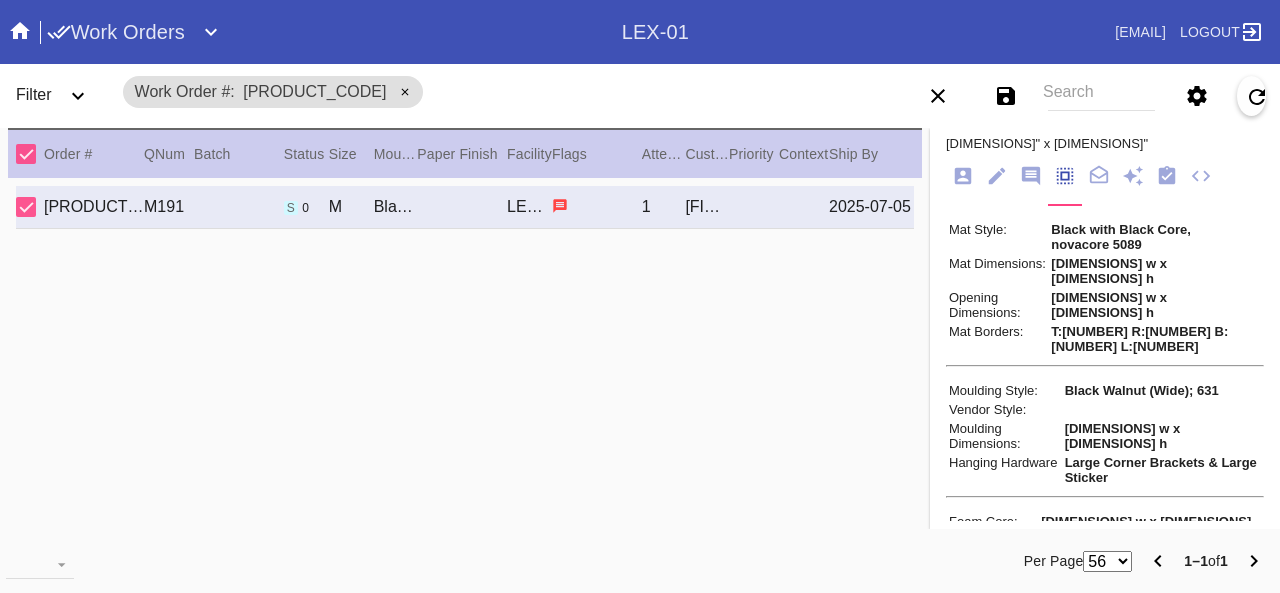 scroll, scrollTop: 300, scrollLeft: 0, axis: vertical 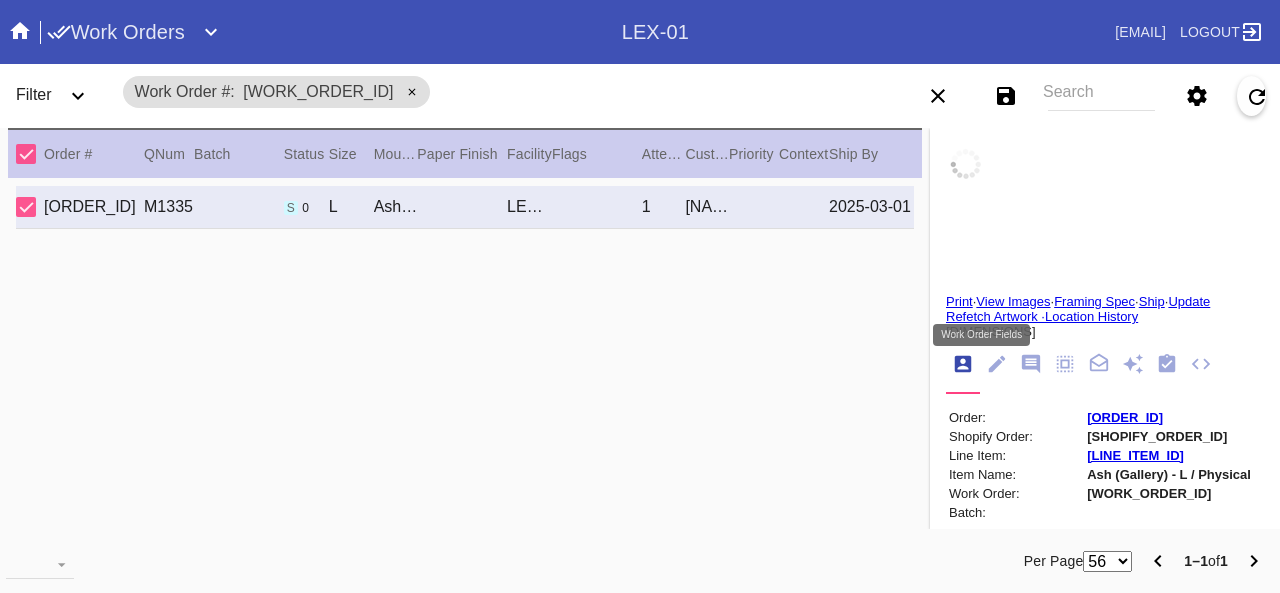 click at bounding box center (996, 365) 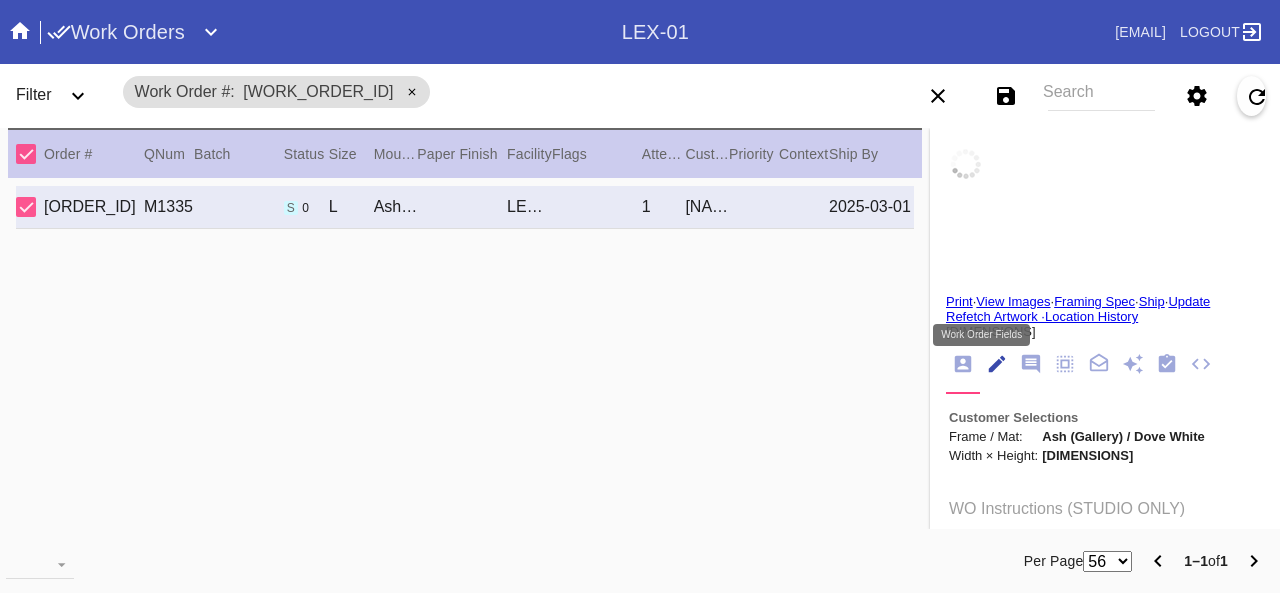 scroll, scrollTop: 73, scrollLeft: 0, axis: vertical 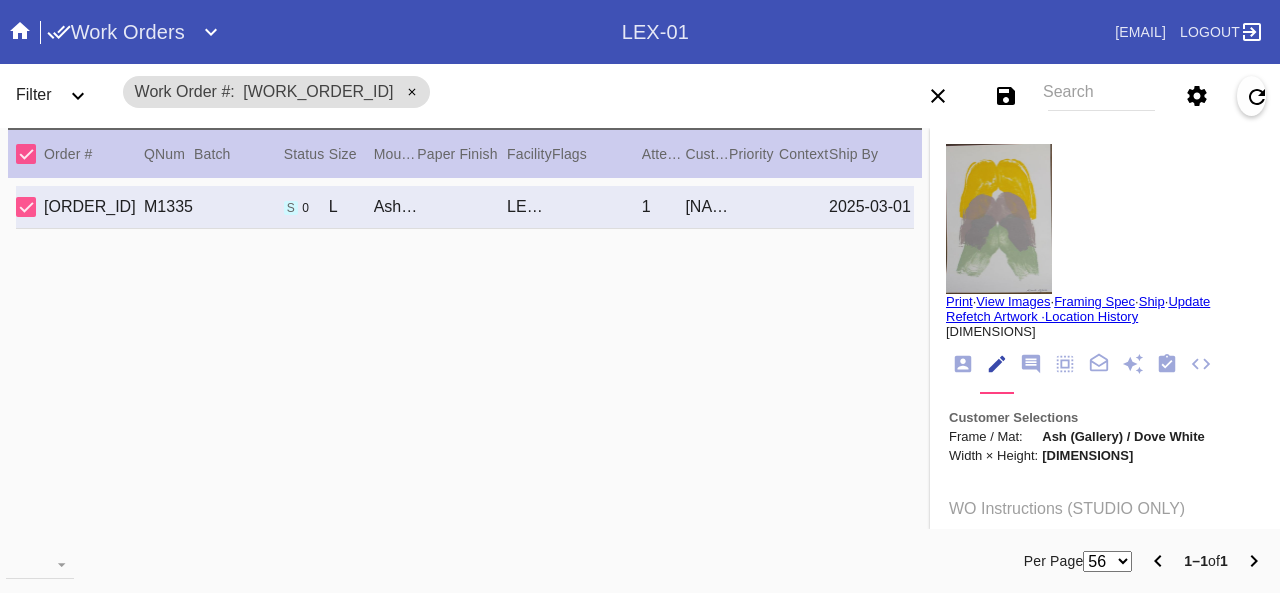 click at bounding box center [999, 219] 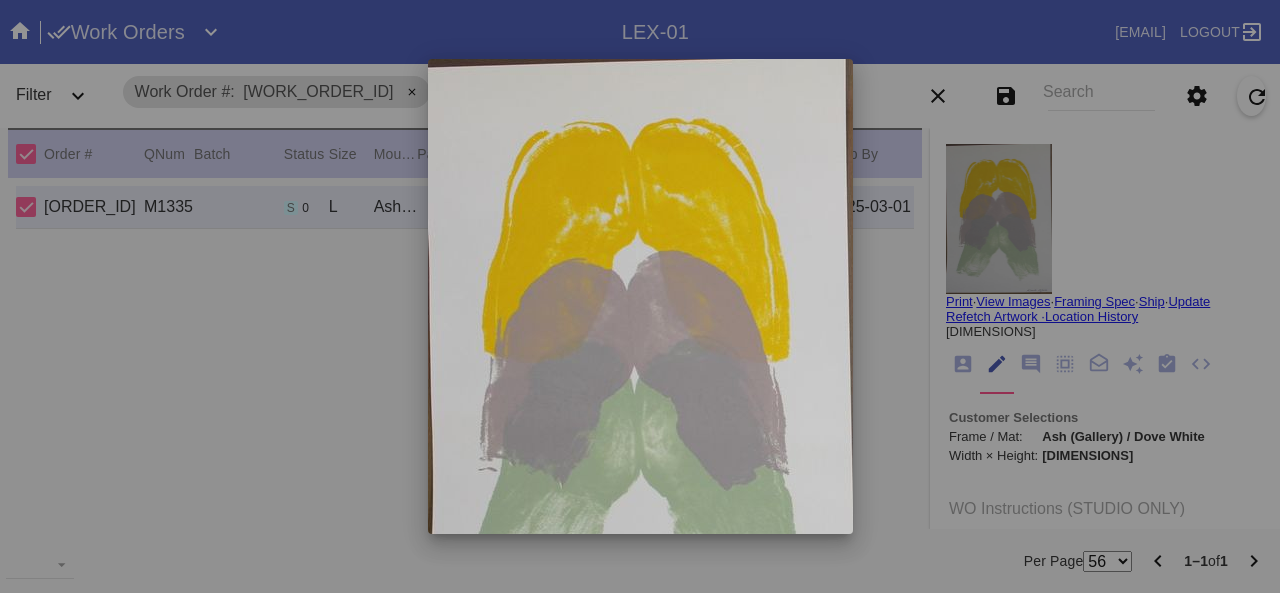 click at bounding box center [640, 296] 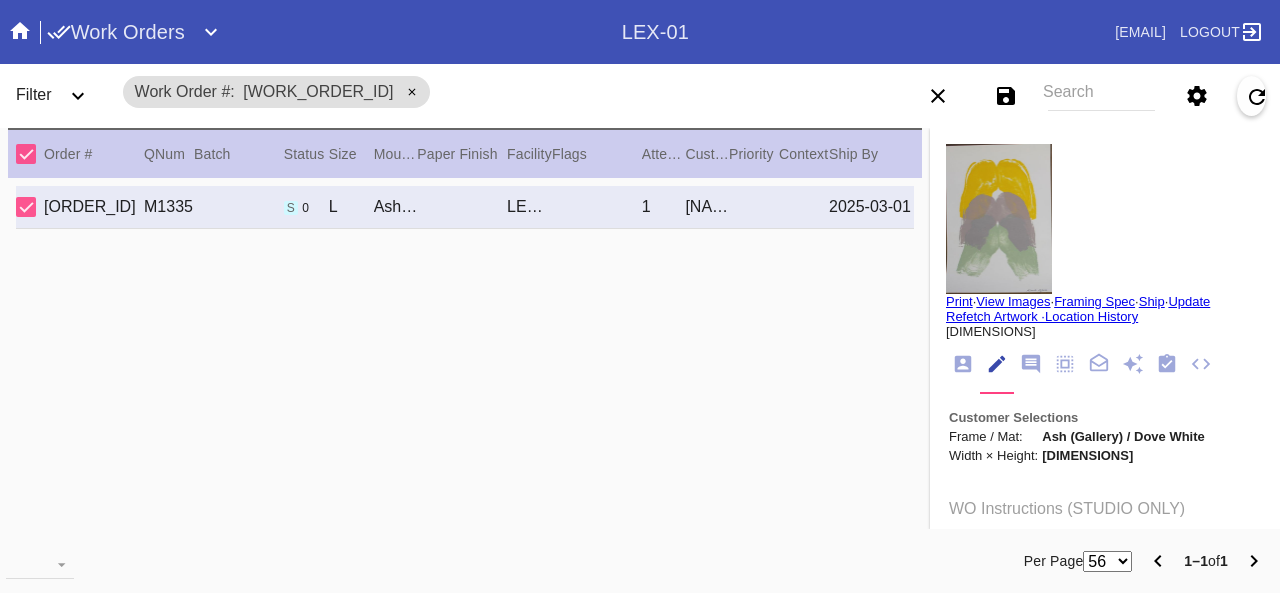 click on "View Images" at bounding box center [1013, 301] 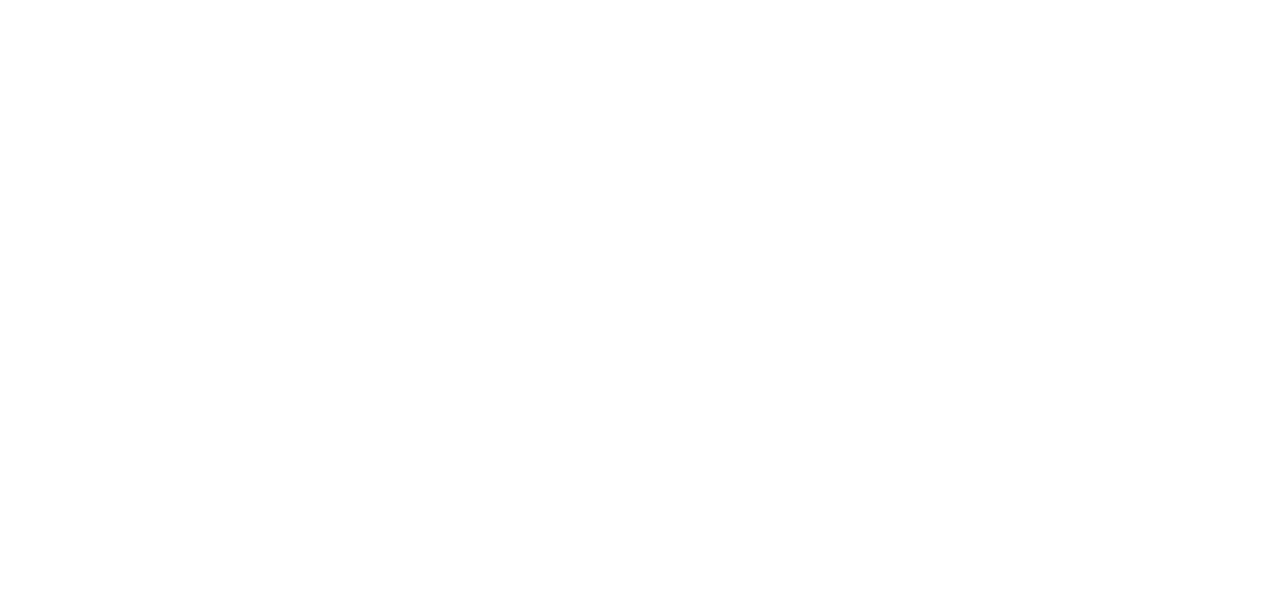 scroll, scrollTop: 0, scrollLeft: 0, axis: both 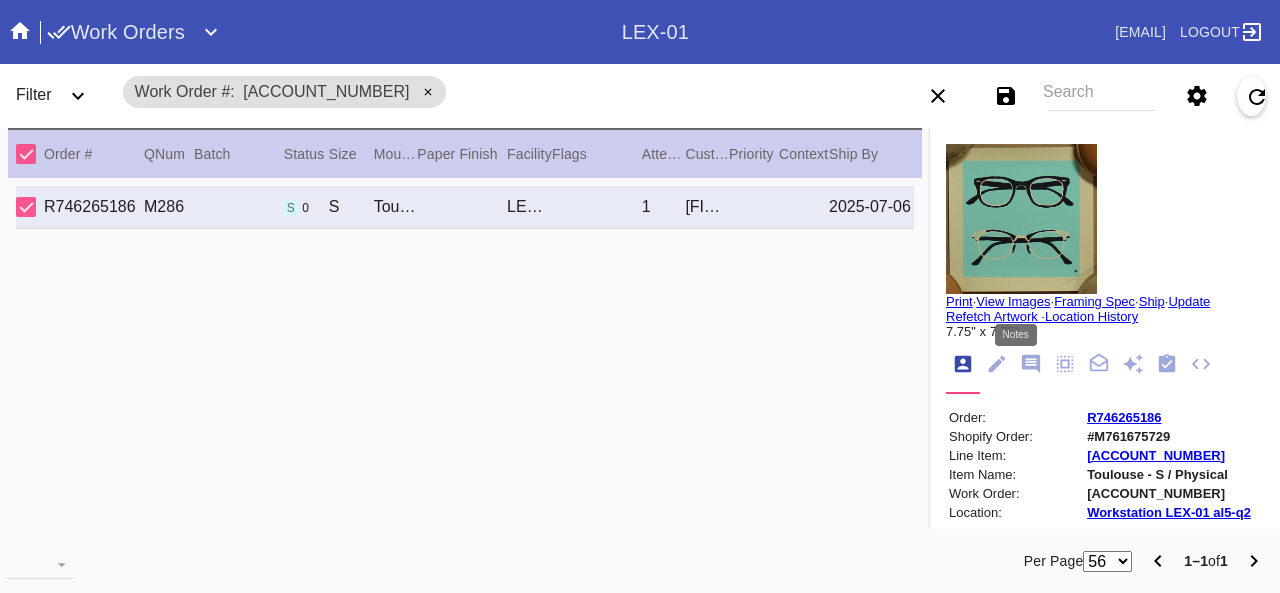 click at bounding box center (1031, 364) 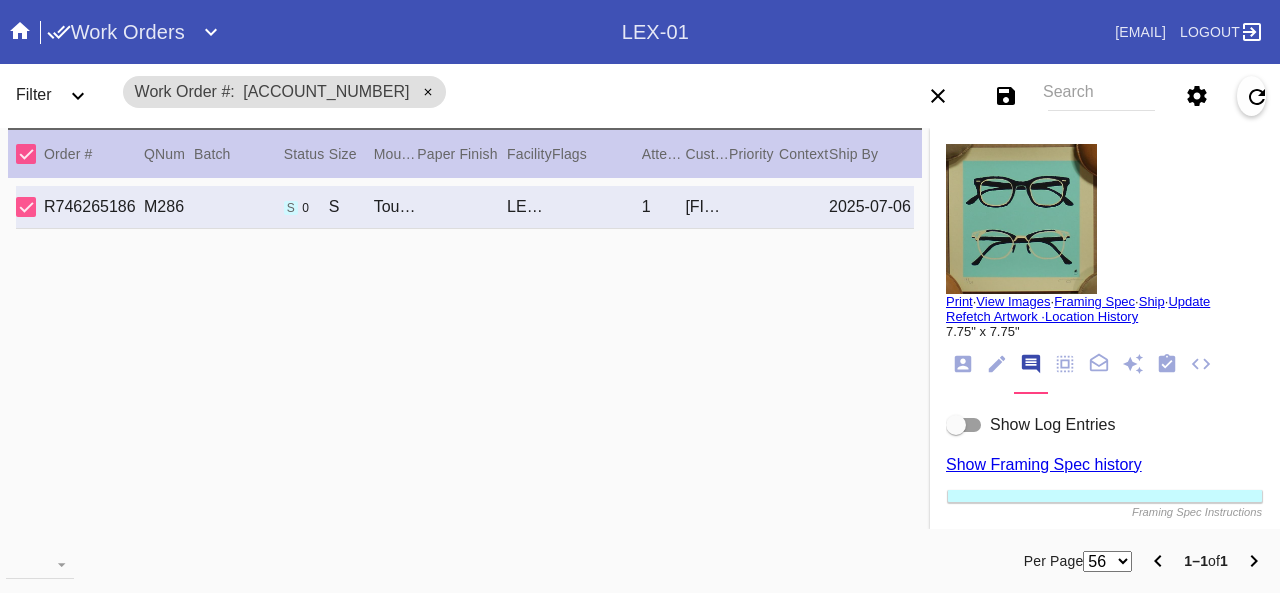 click at bounding box center (964, 425) 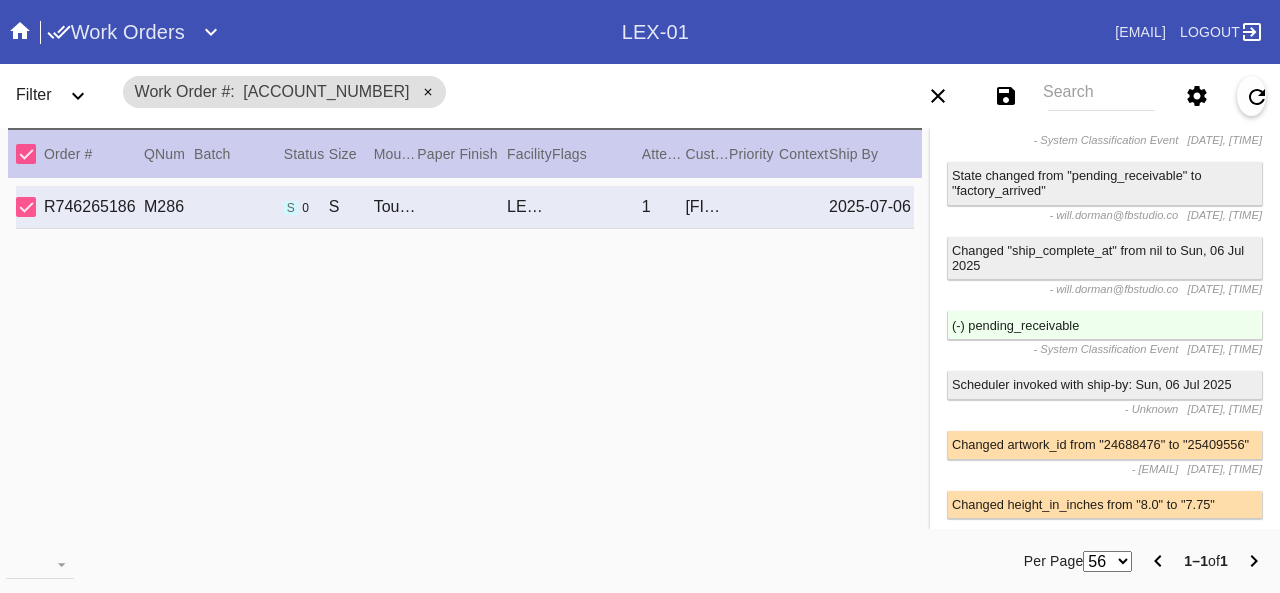 scroll, scrollTop: 836, scrollLeft: 0, axis: vertical 